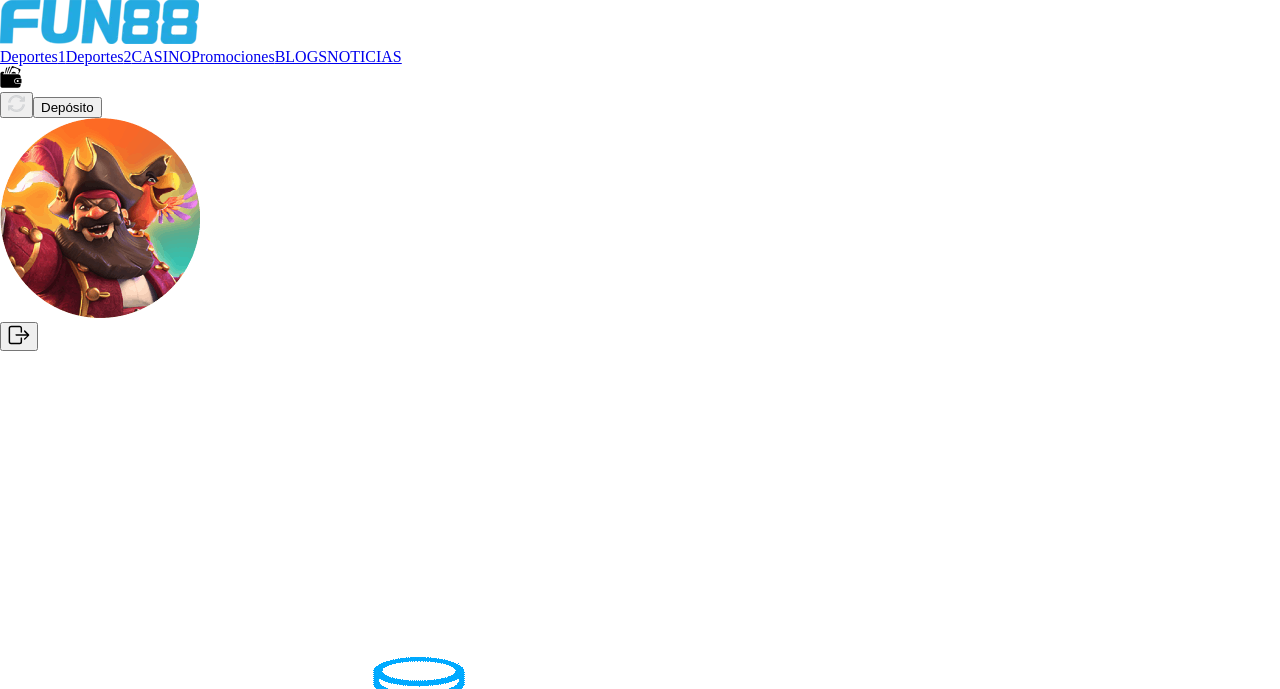 scroll, scrollTop: 0, scrollLeft: 0, axis: both 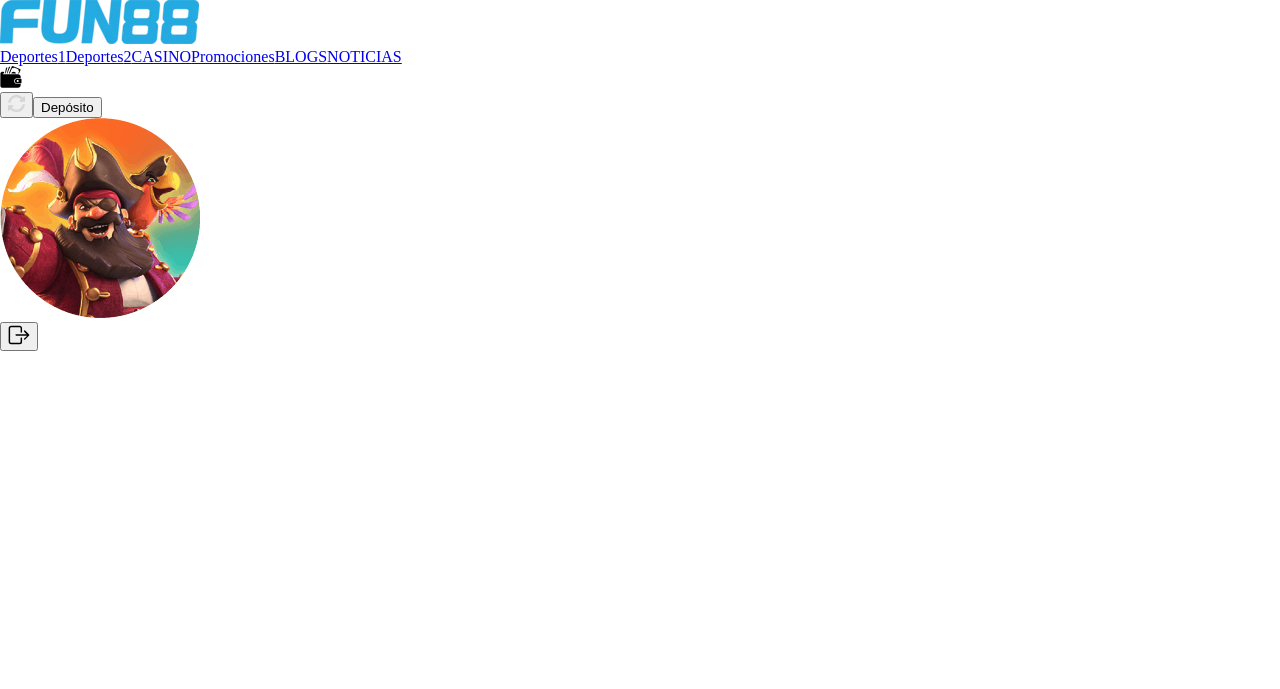 click at bounding box center (133, 1169) 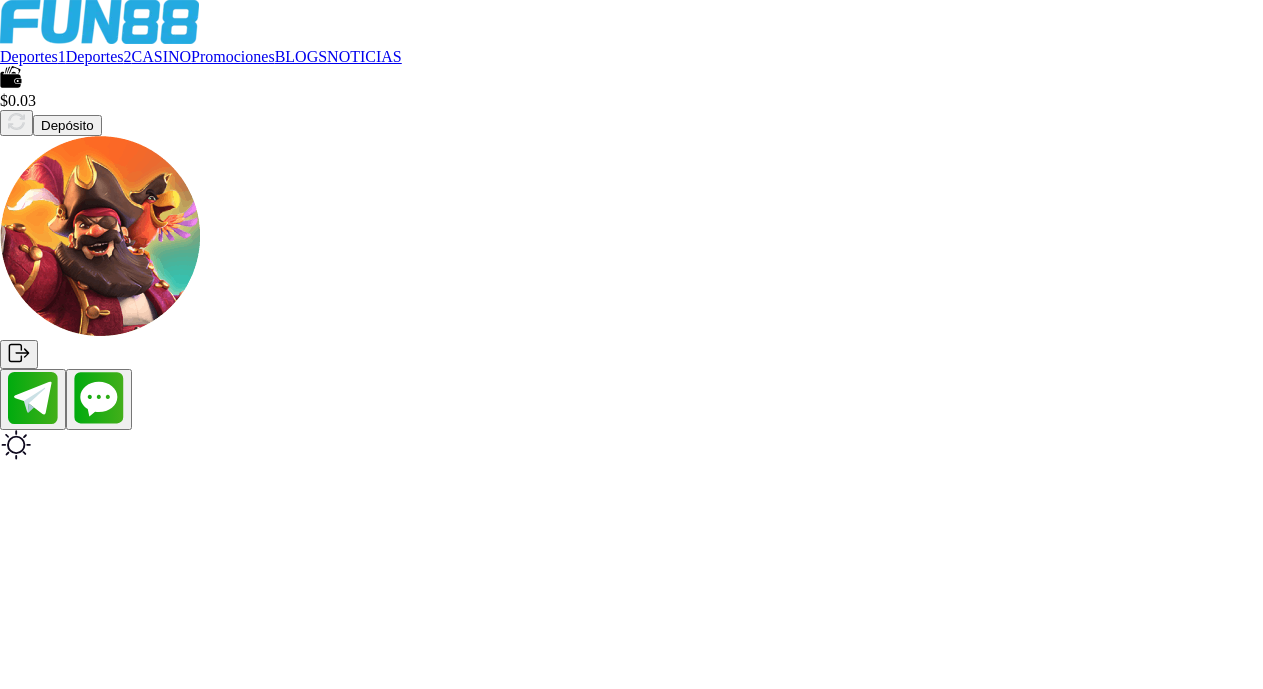 click on "Depósito" at bounding box center [67, 125] 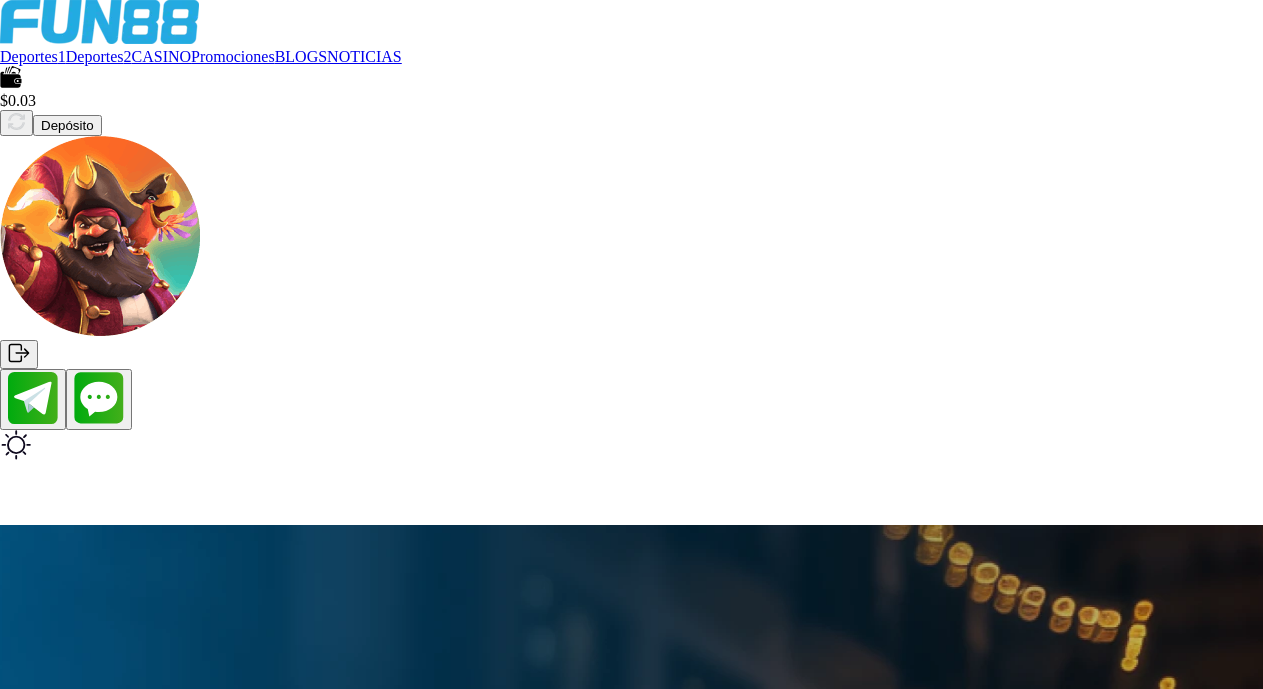 type on "***" 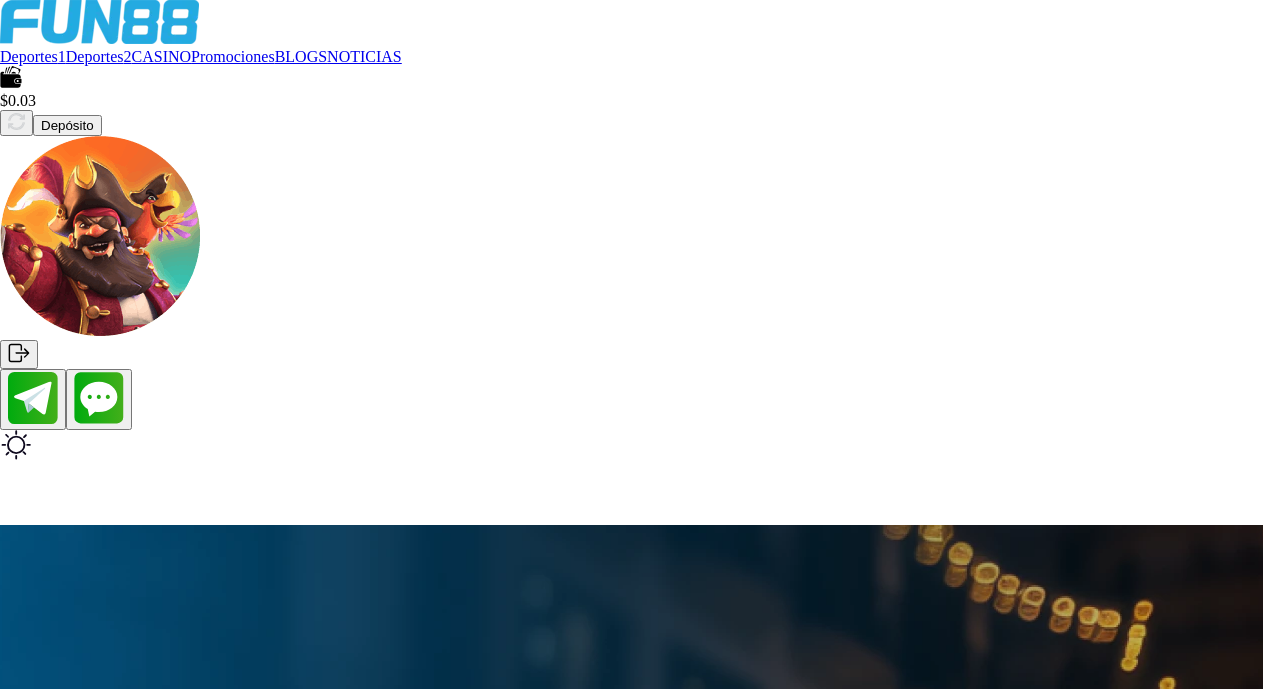 click on "Depósito" at bounding box center [631, 51452] 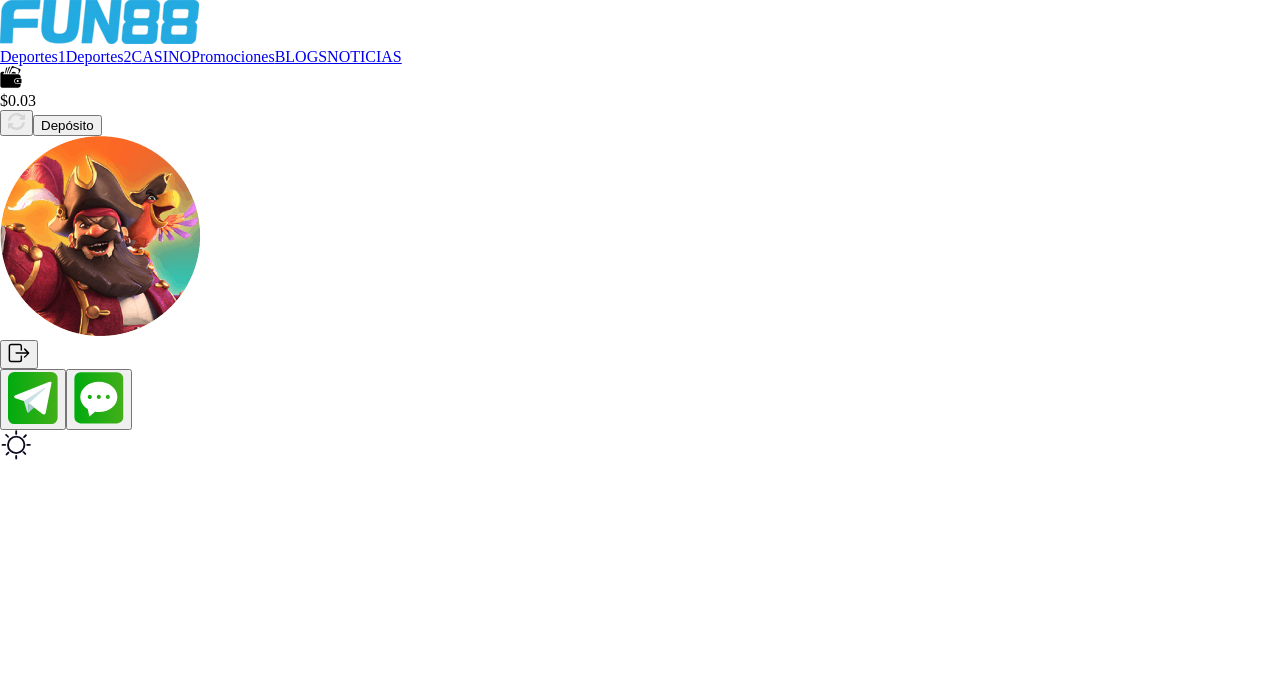 click at bounding box center (134, 44019) 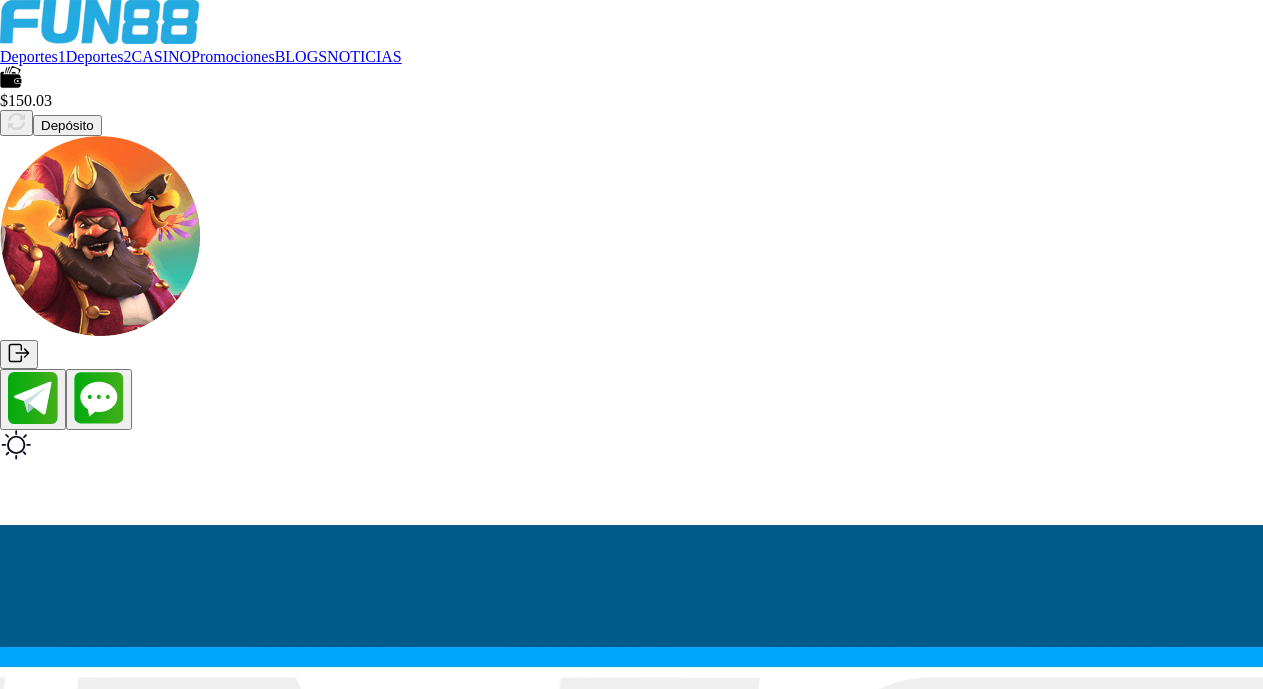 click on "CASINO" at bounding box center (162, 56) 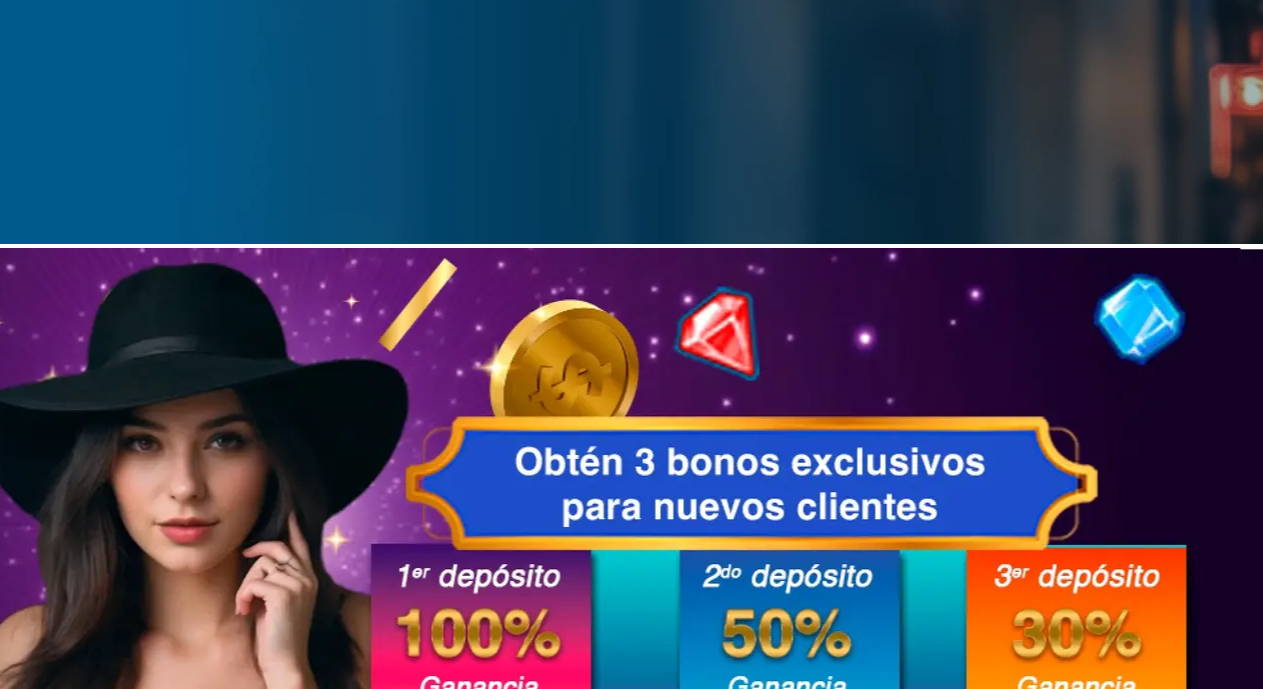 scroll, scrollTop: 1409, scrollLeft: 0, axis: vertical 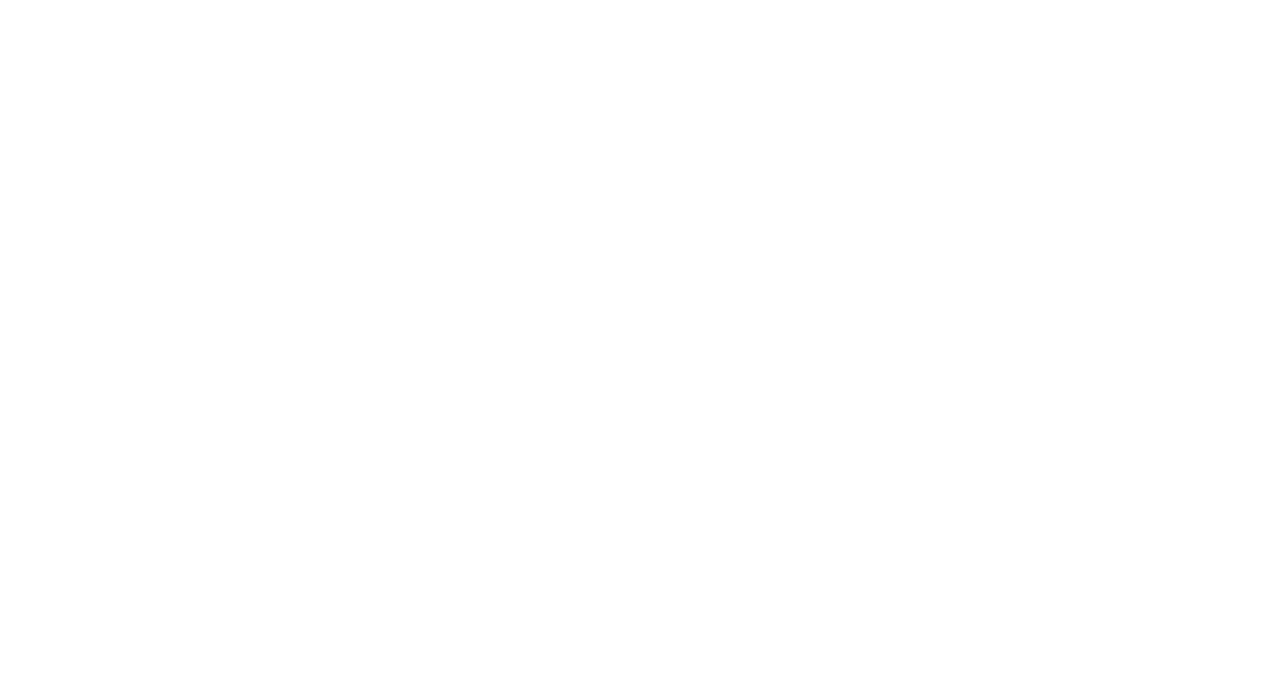 click at bounding box center [250, 70227] 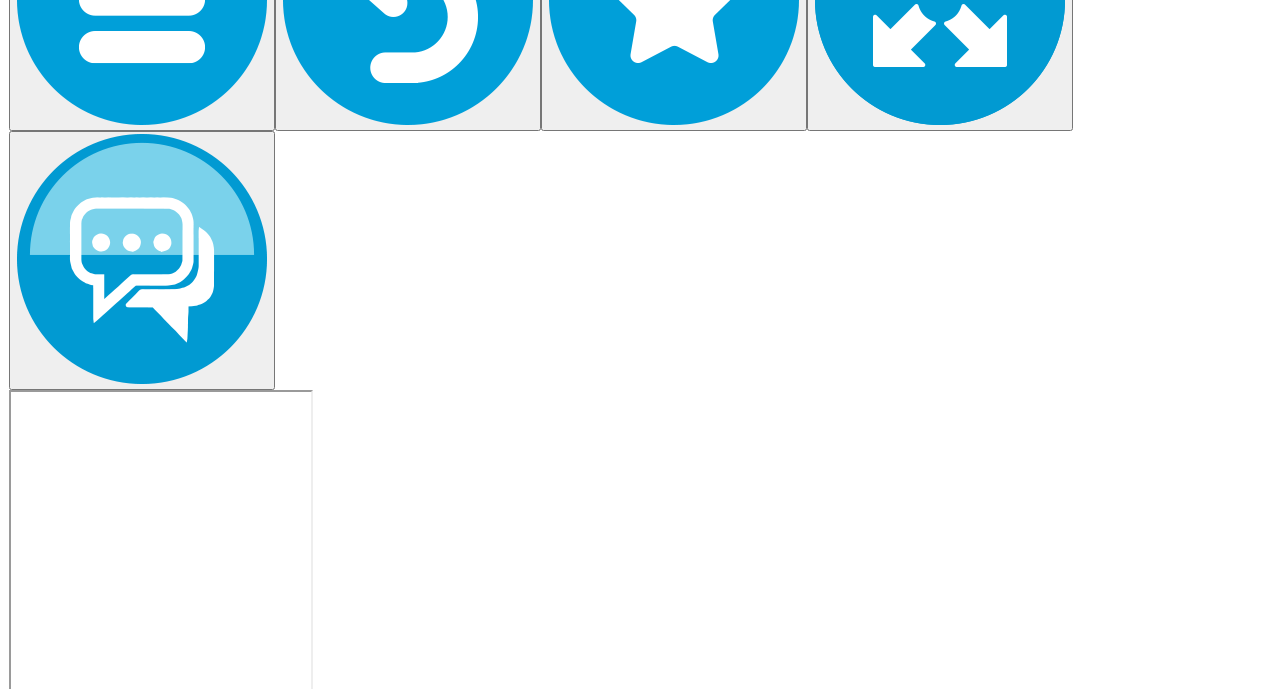 scroll, scrollTop: 0, scrollLeft: 0, axis: both 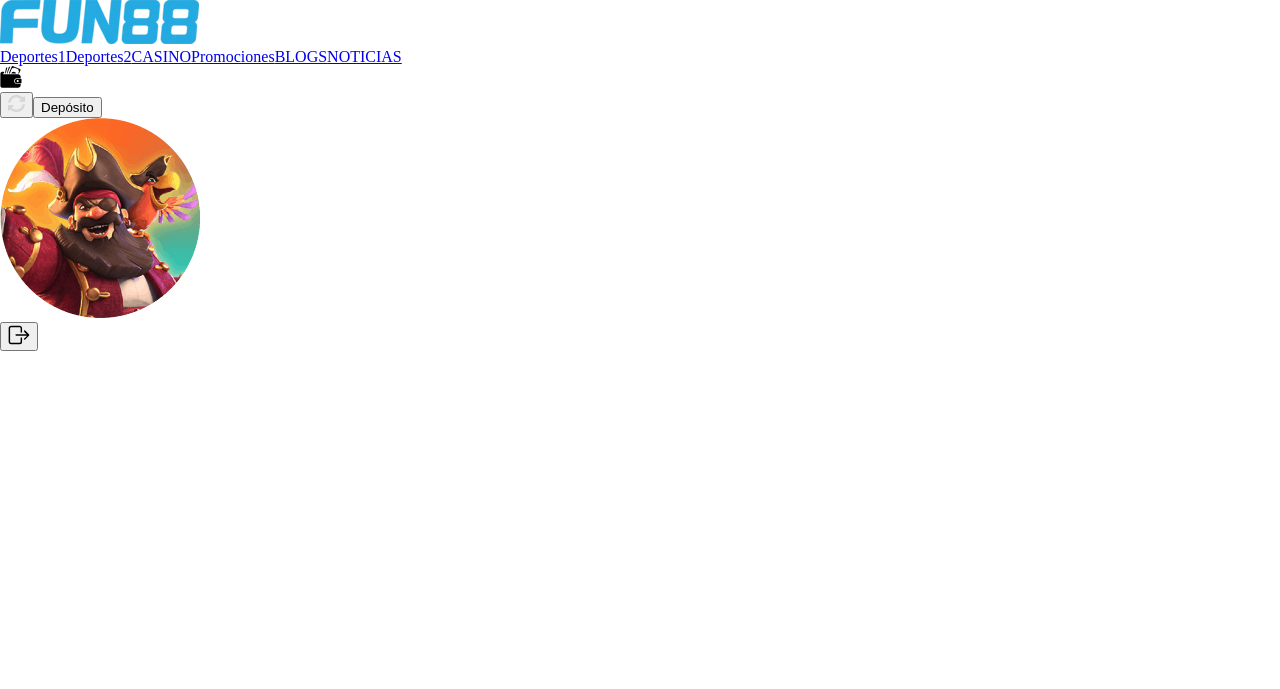 click at bounding box center [16, 103] 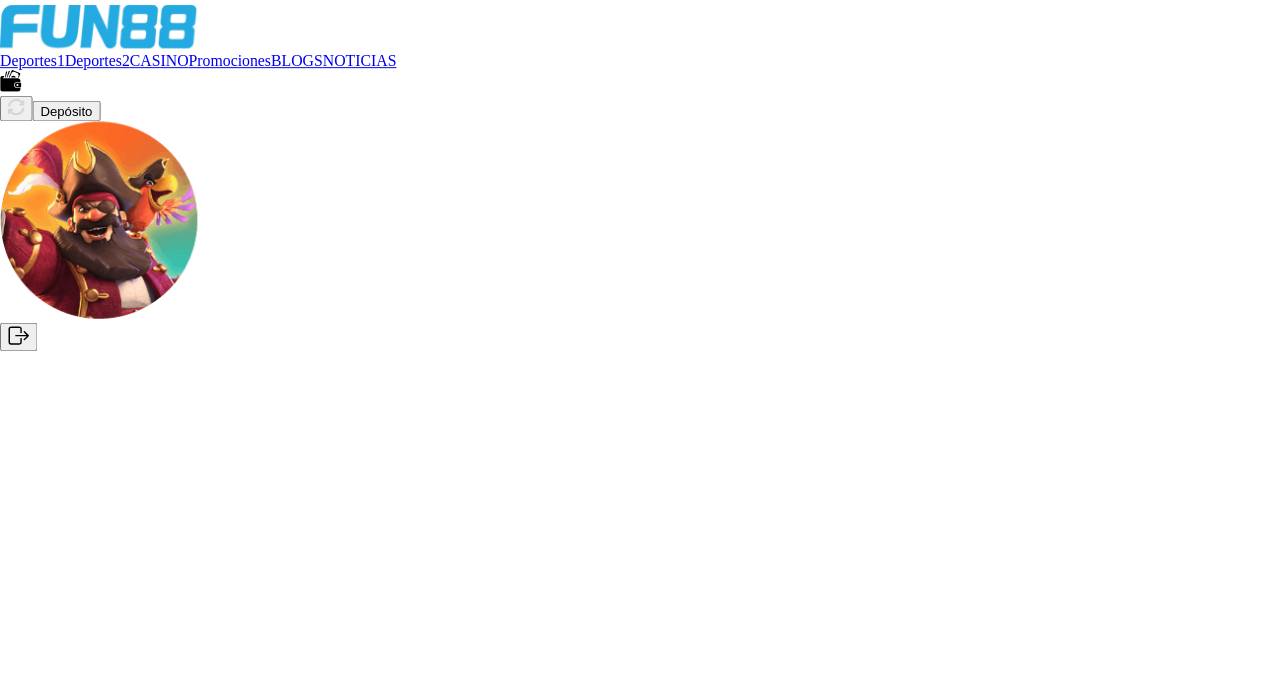 scroll, scrollTop: 0, scrollLeft: 0, axis: both 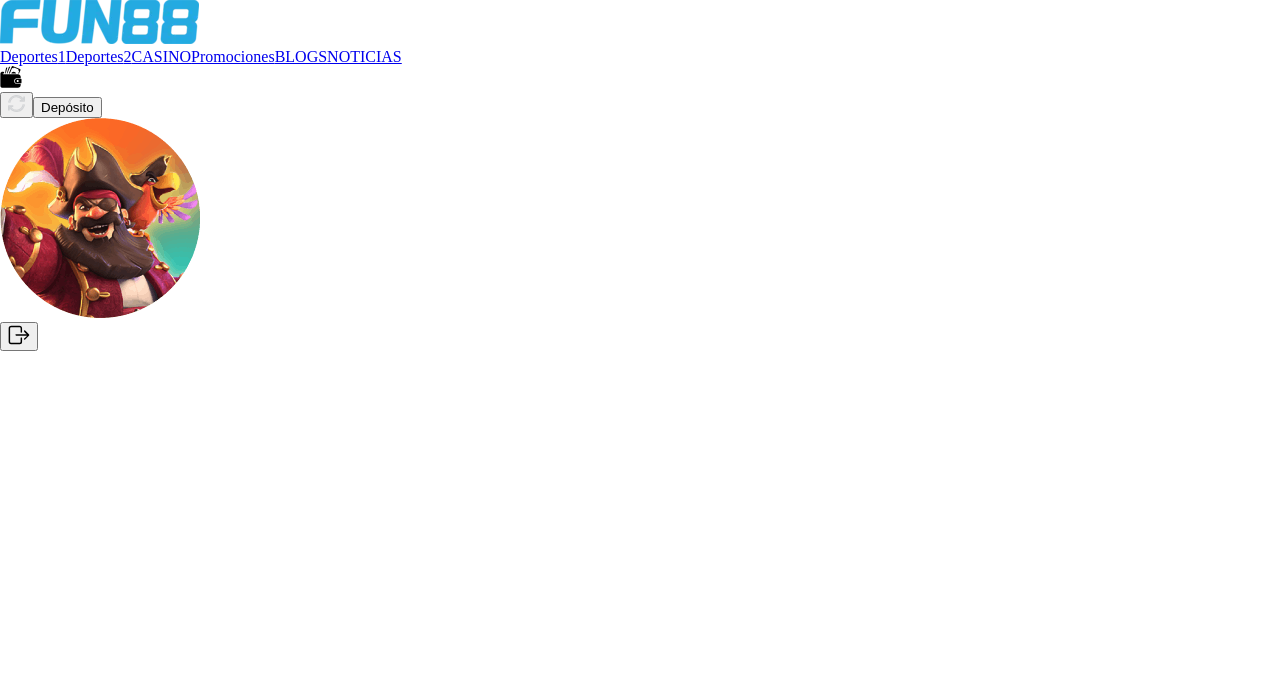 click on "CASINO" at bounding box center (162, 56) 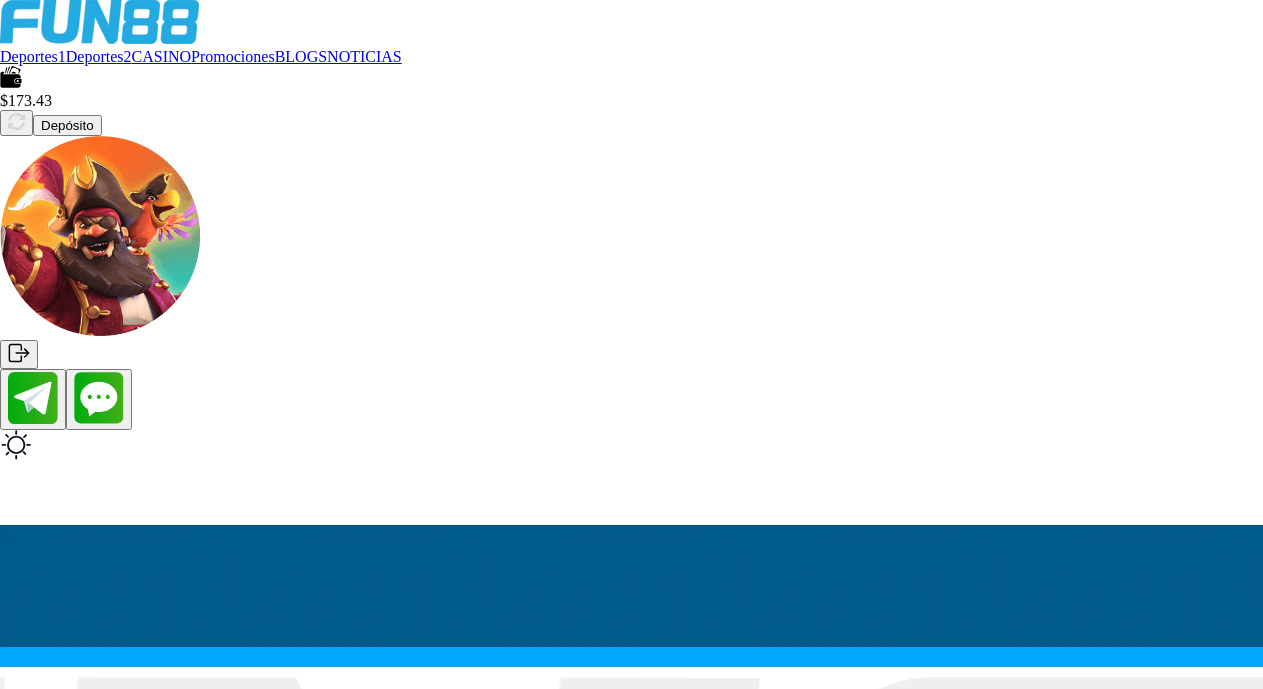click on "CASINO" at bounding box center [162, 56] 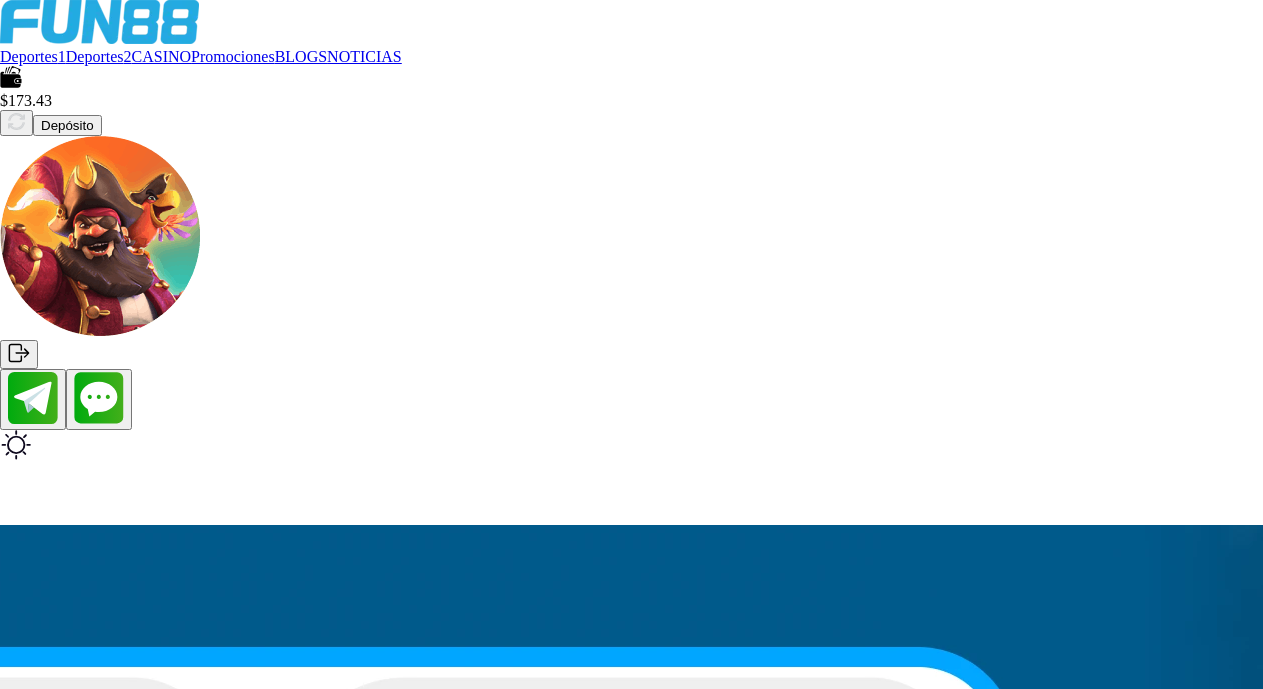 scroll, scrollTop: 485, scrollLeft: 0, axis: vertical 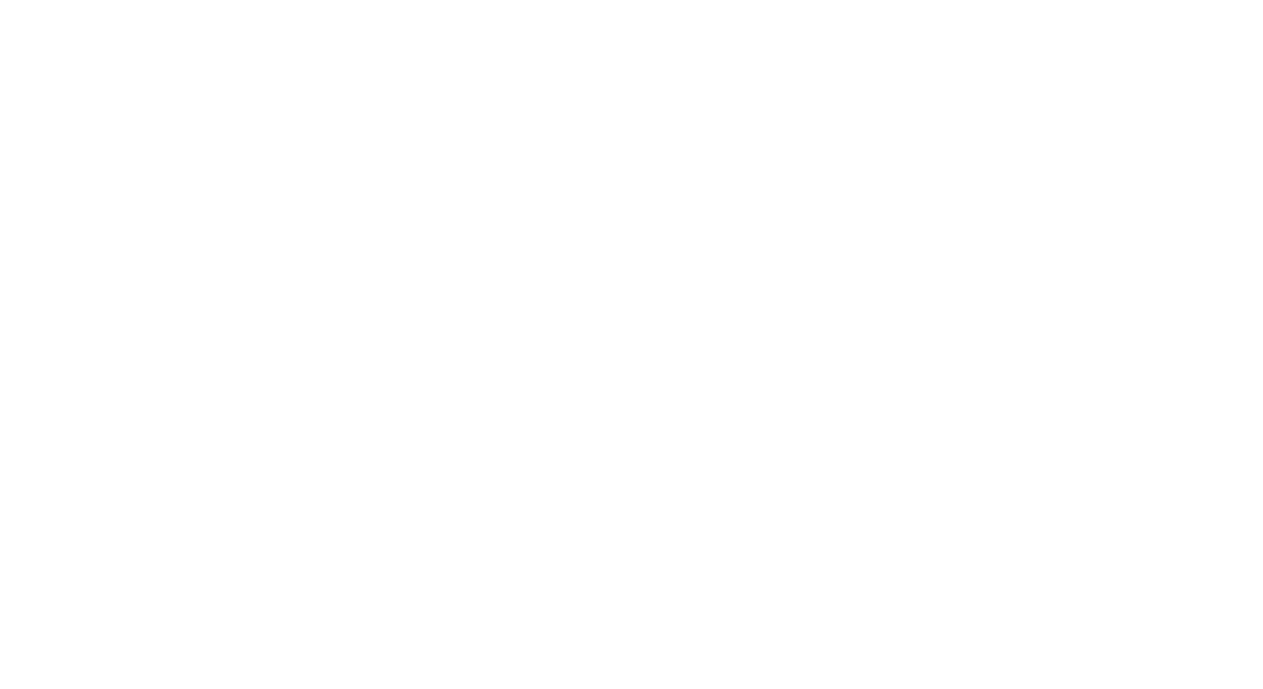 click at bounding box center [250, 84551] 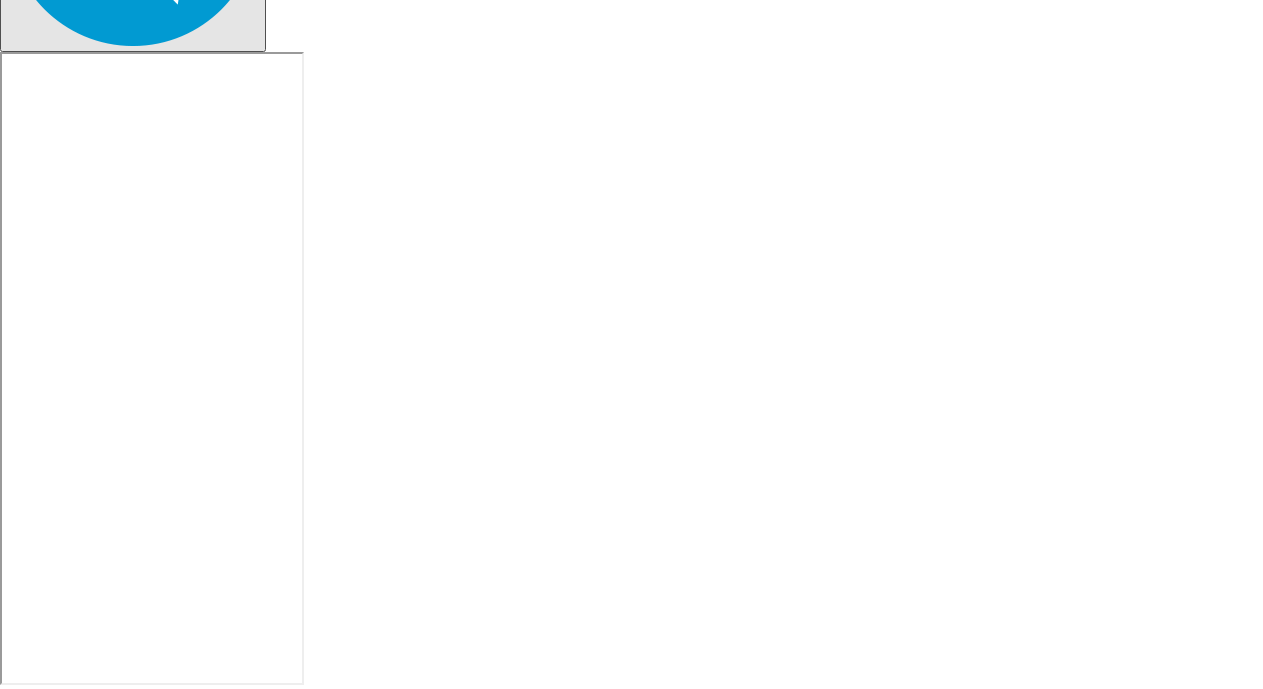 scroll, scrollTop: 0, scrollLeft: 0, axis: both 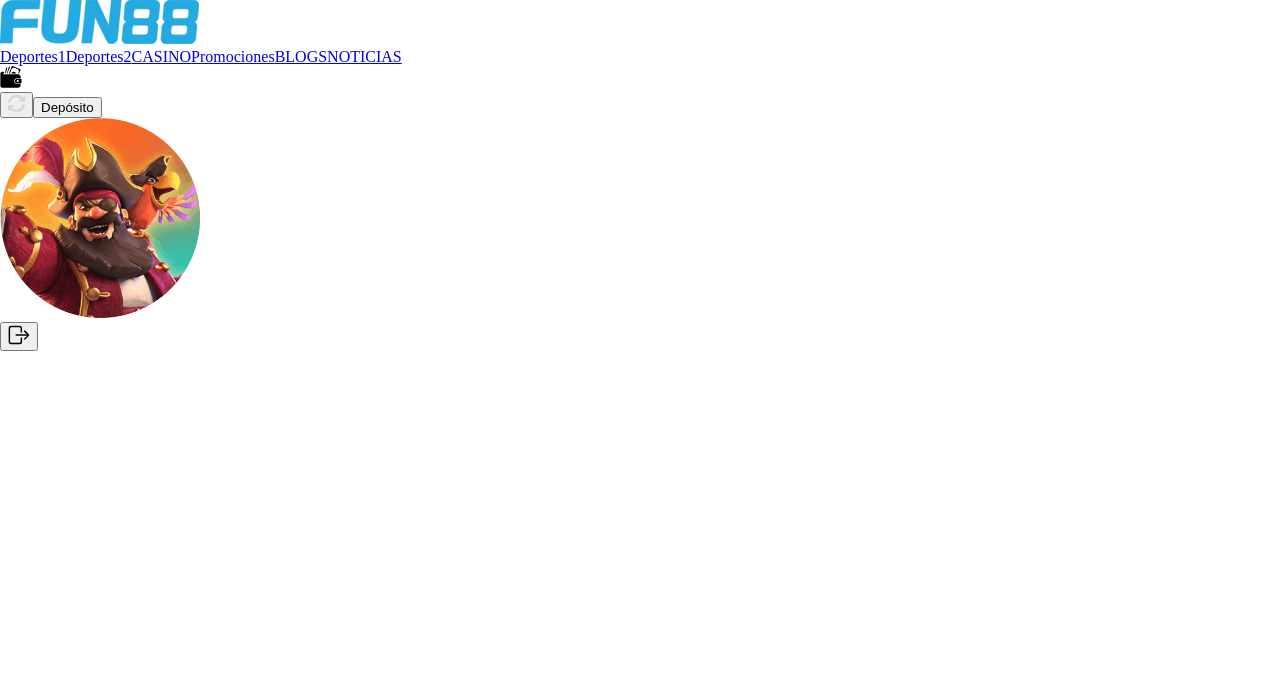 click at bounding box center [133, 1169] 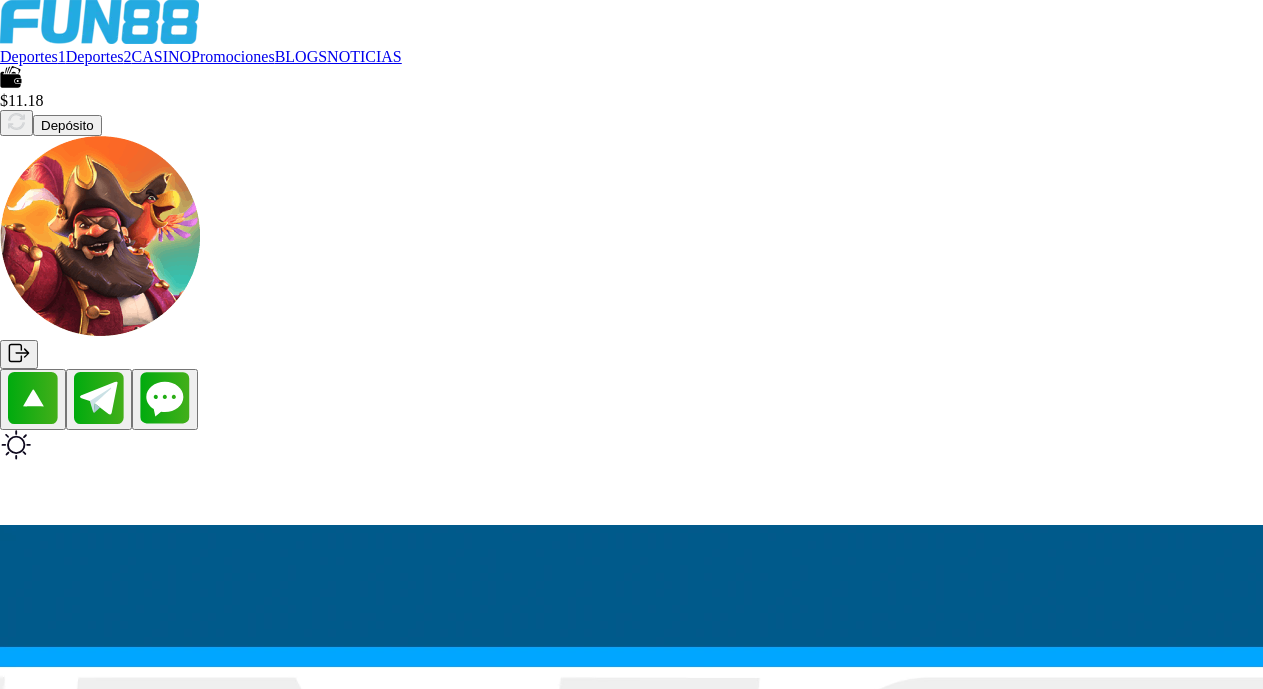 scroll, scrollTop: 603, scrollLeft: 0, axis: vertical 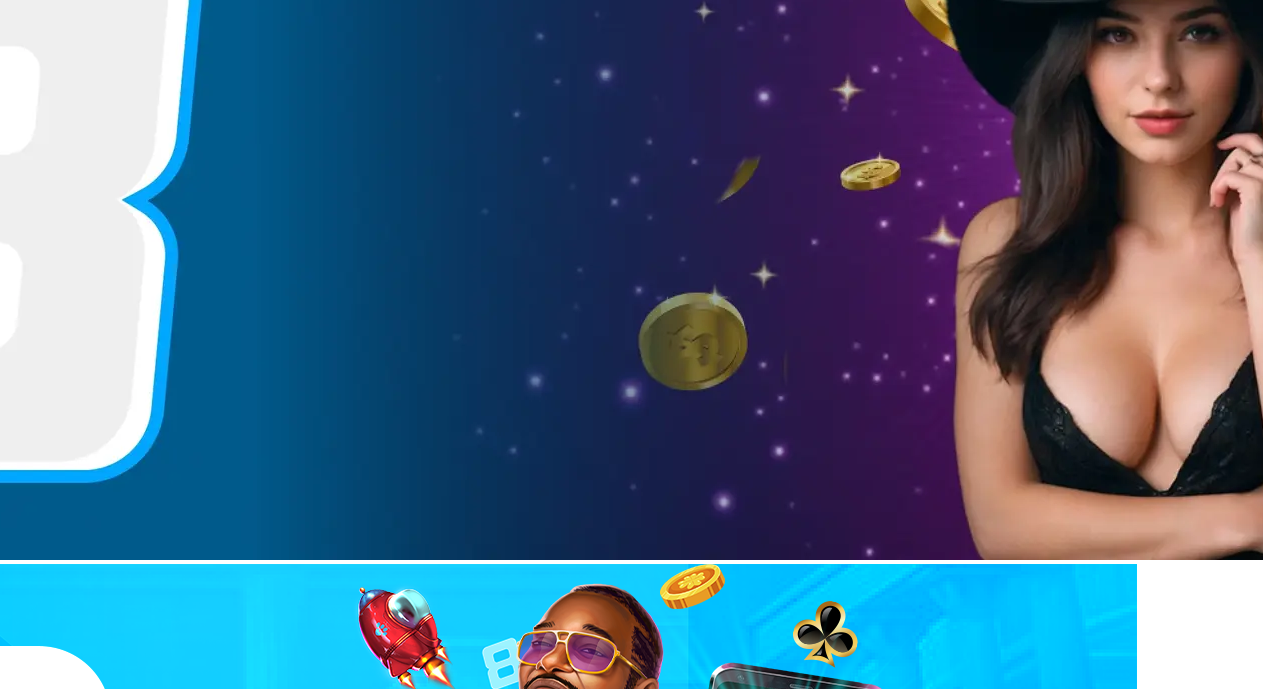 click at bounding box center [250, 70215] 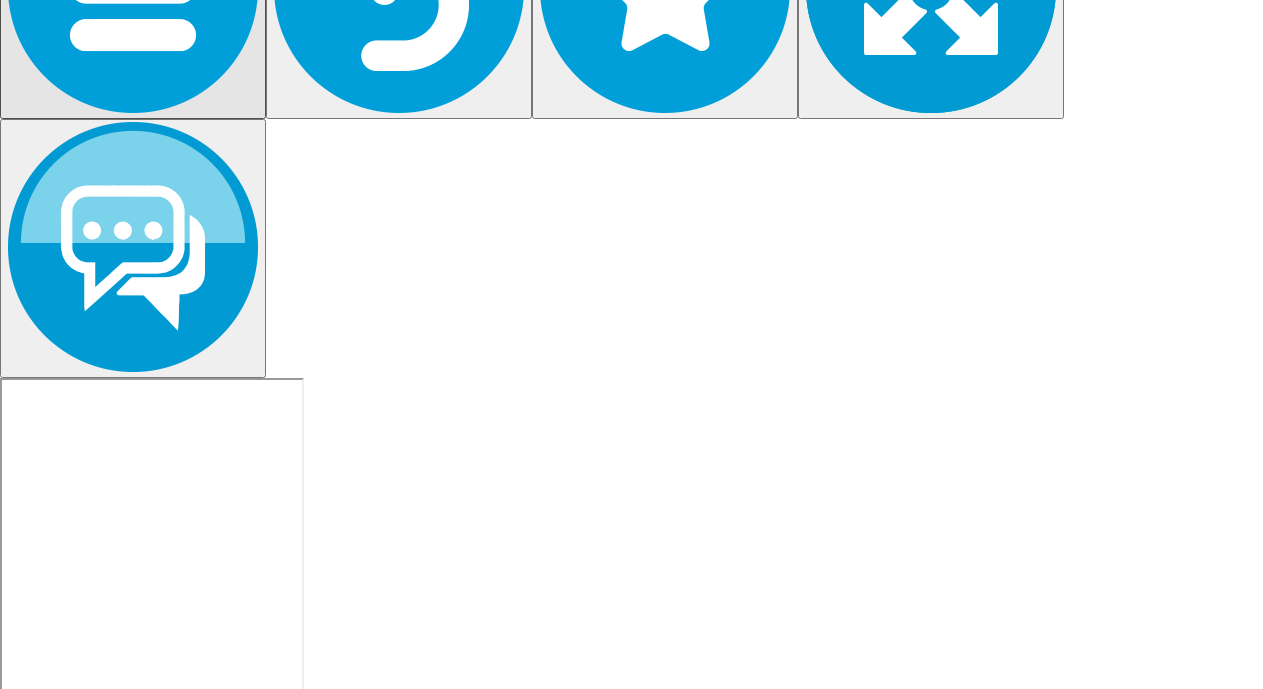 scroll, scrollTop: 0, scrollLeft: 0, axis: both 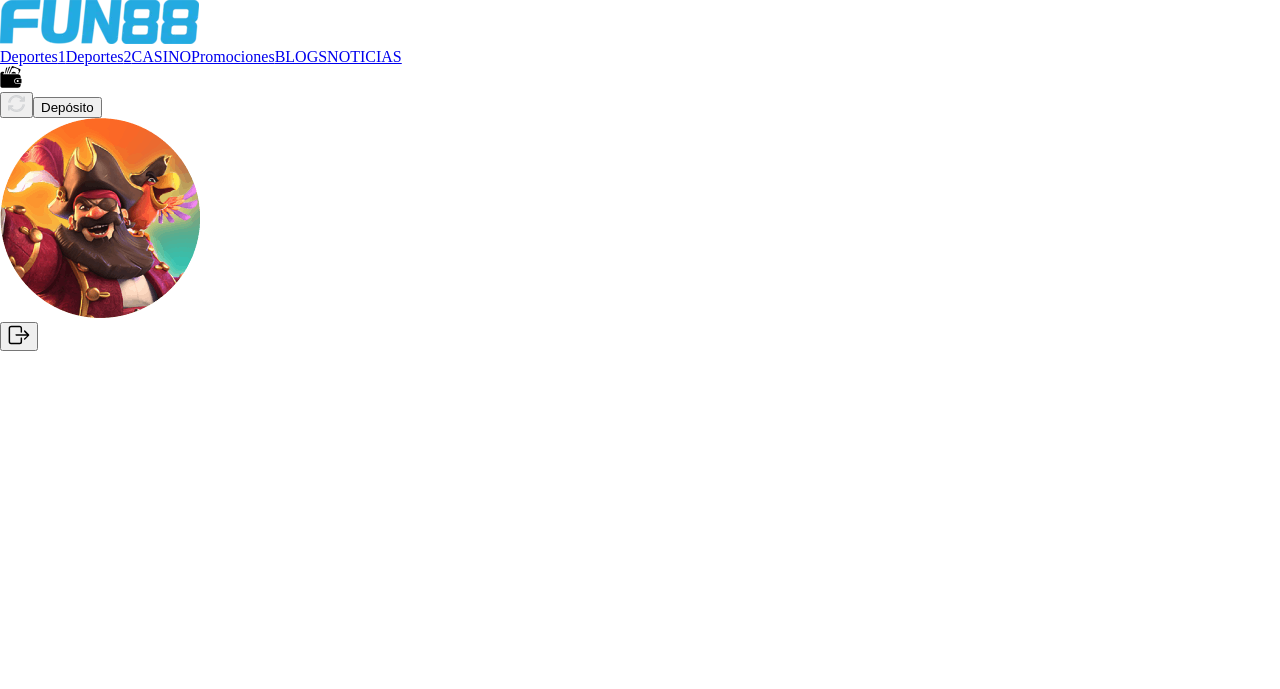 click on "CASINO" at bounding box center (162, 56) 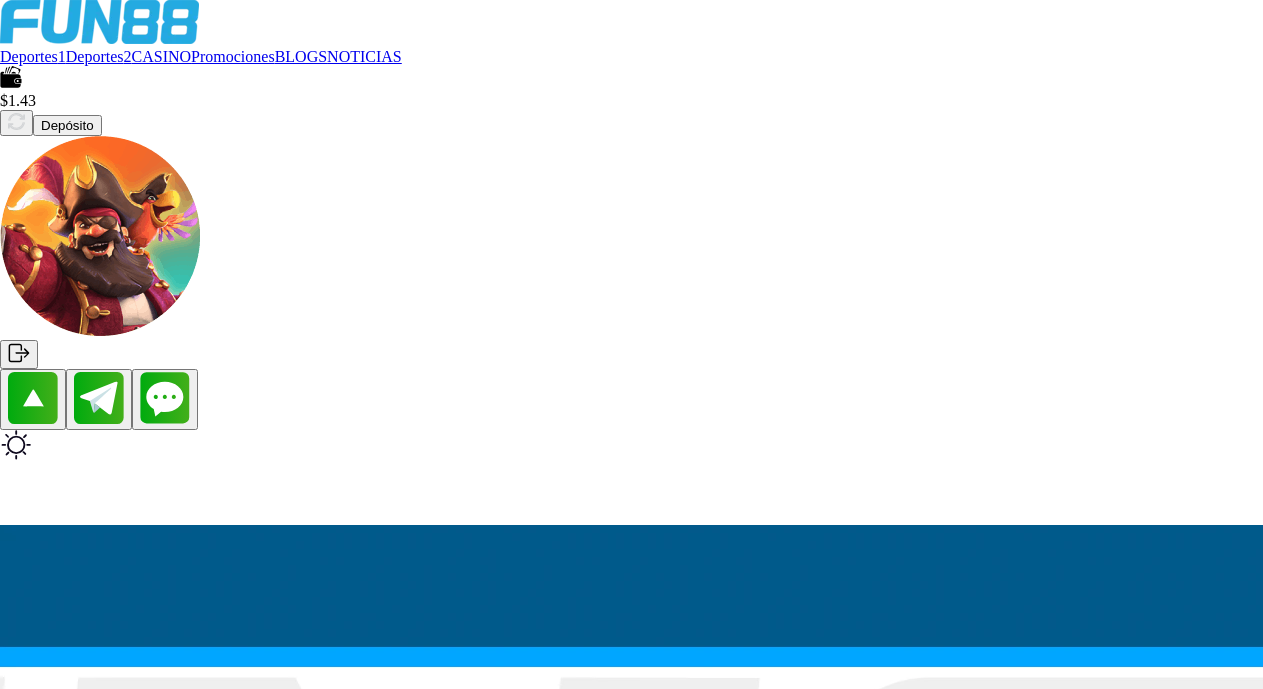 scroll, scrollTop: 3014, scrollLeft: 0, axis: vertical 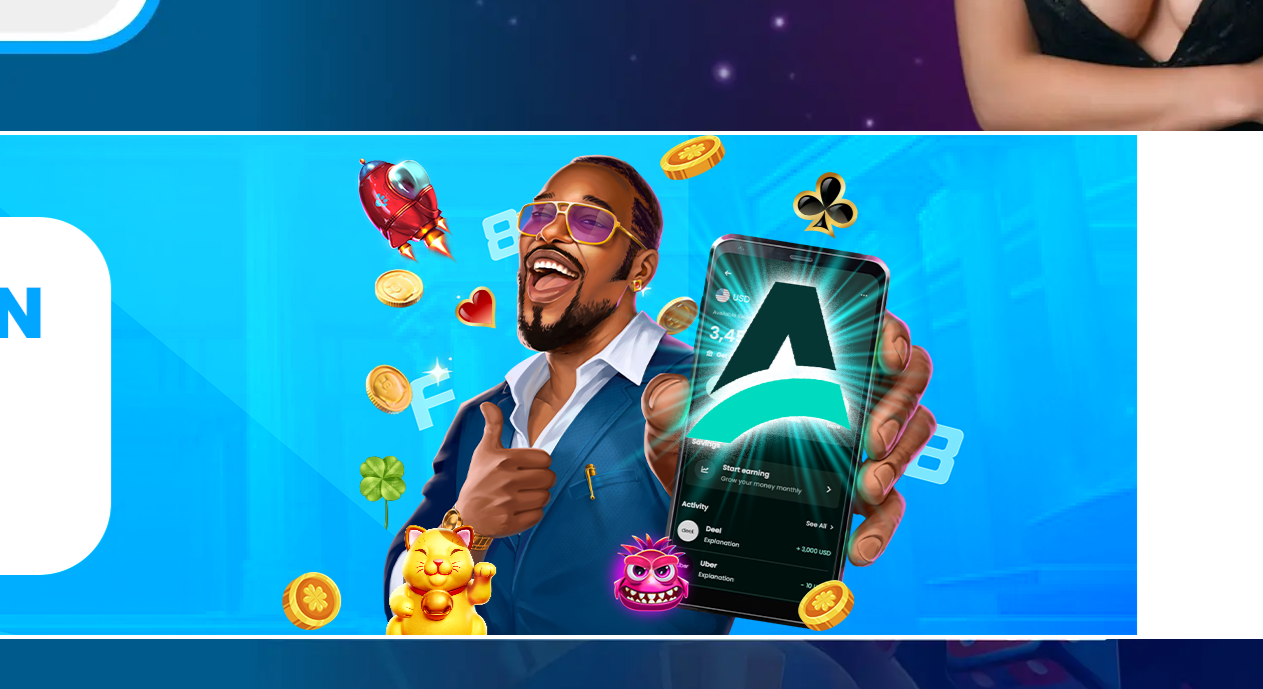 click on "Cargar más" at bounding box center (43, 82653) 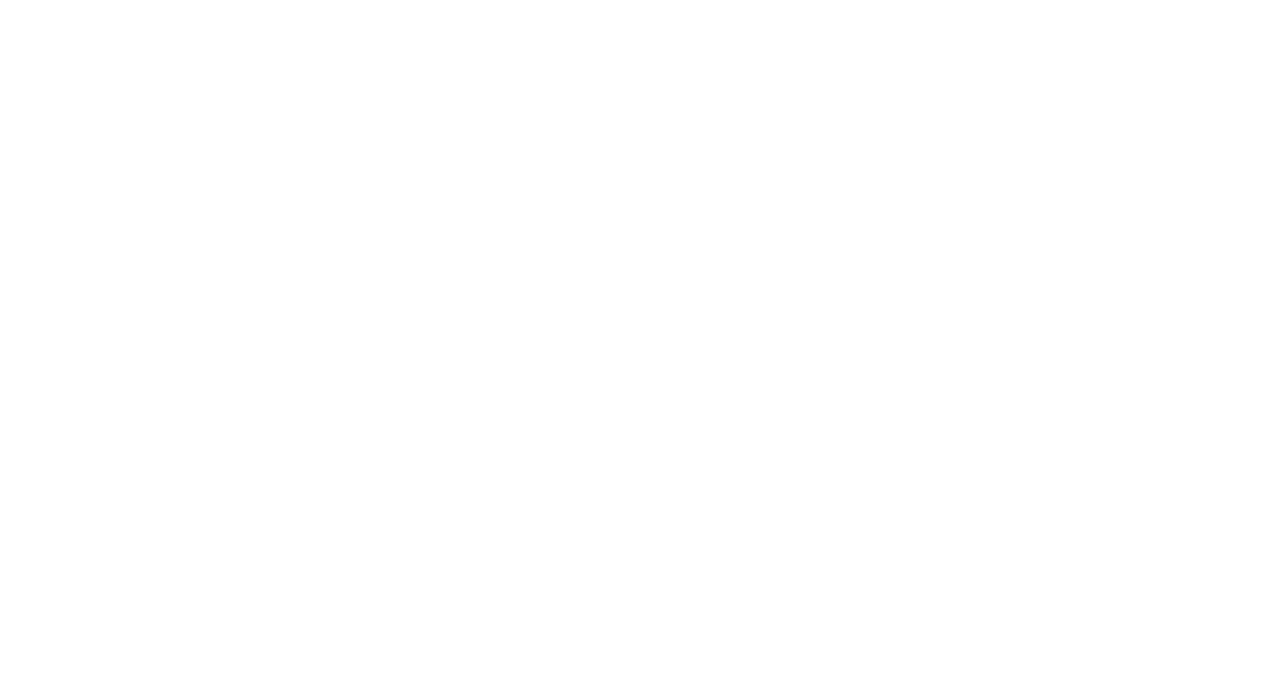 scroll, scrollTop: 3015, scrollLeft: 0, axis: vertical 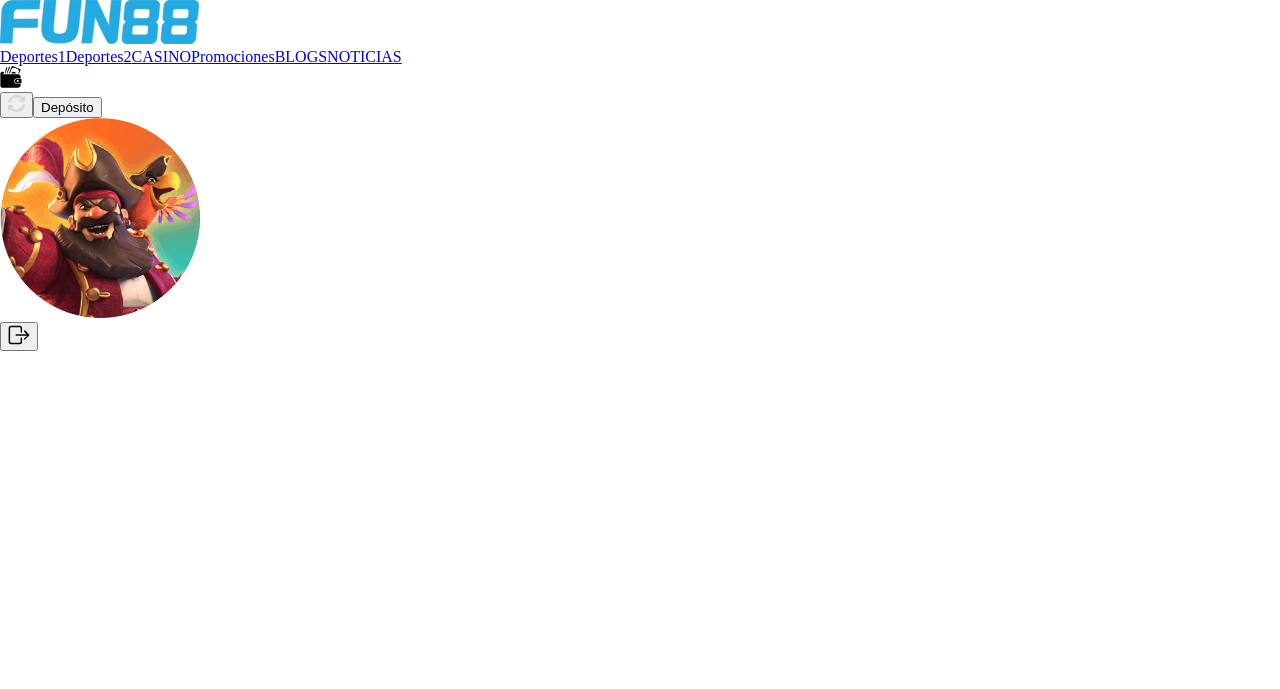 click at bounding box center [133, 1169] 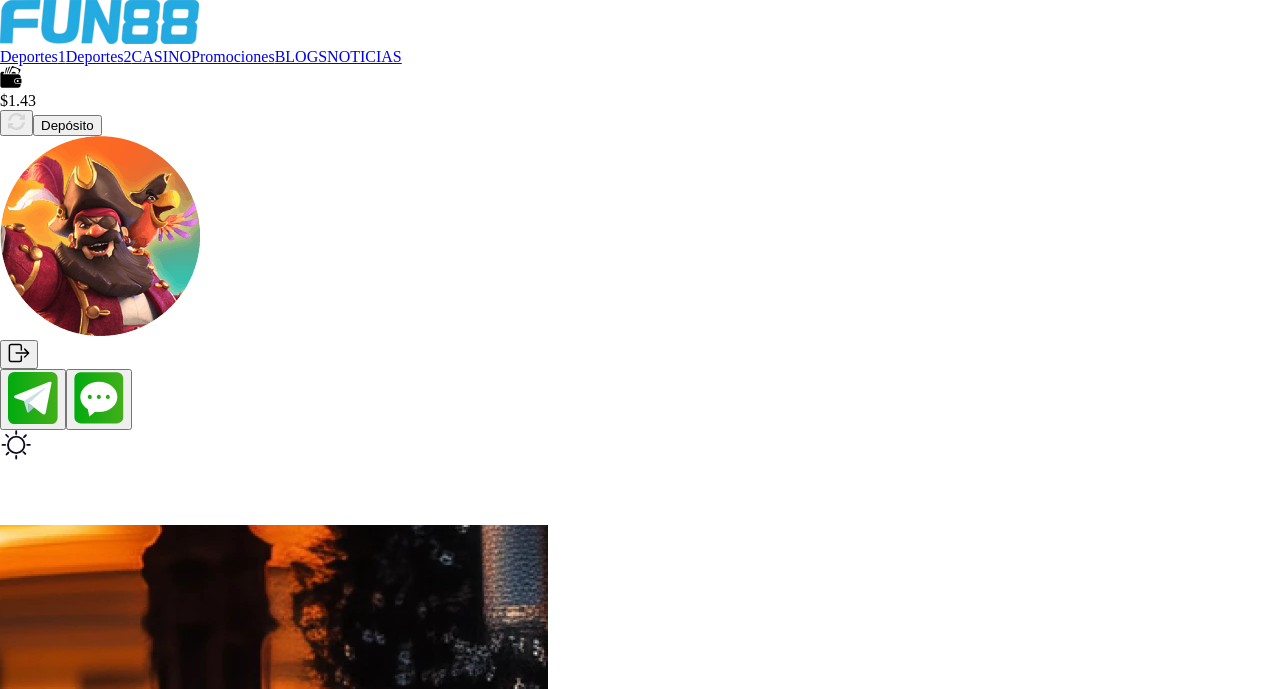 scroll, scrollTop: 213, scrollLeft: 0, axis: vertical 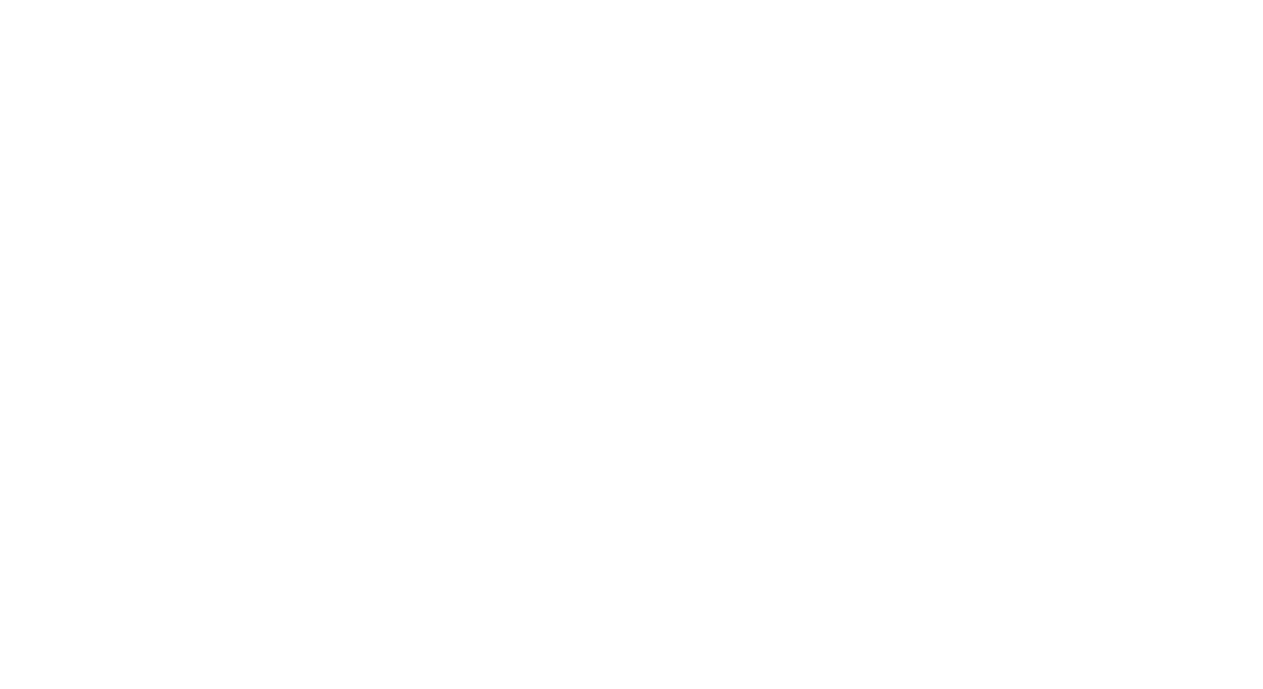 click on "Cargar más" at bounding box center (43, 144922) 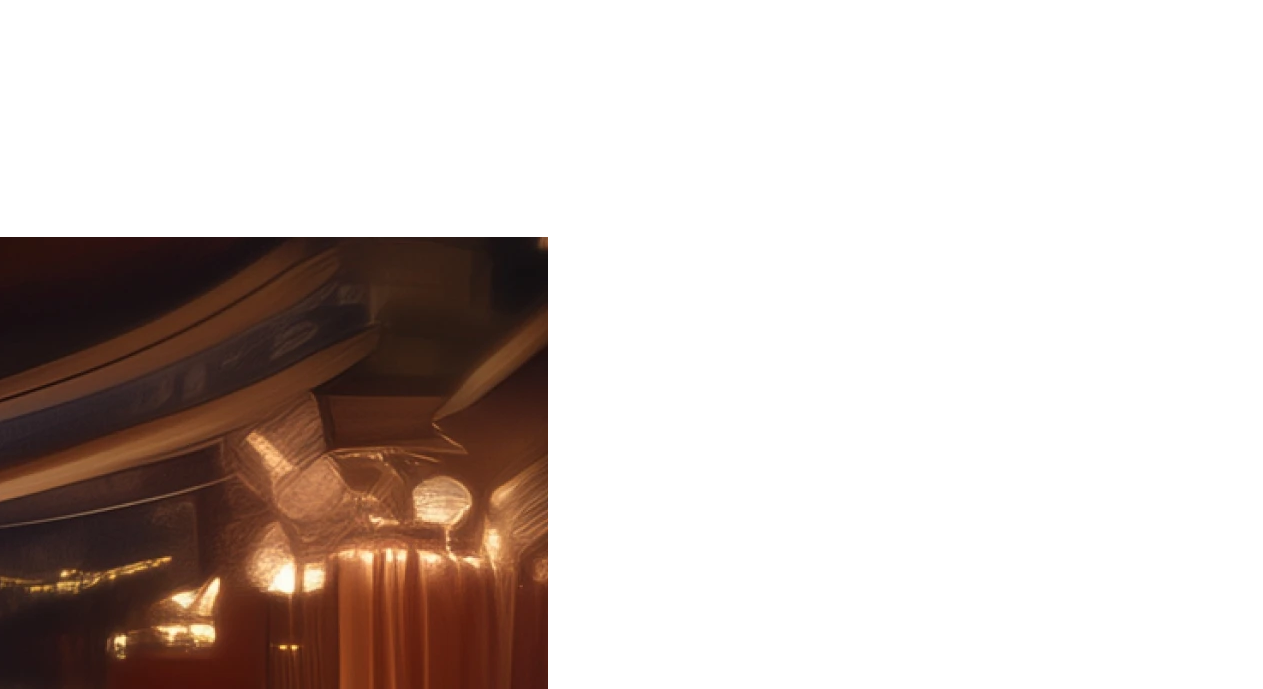 scroll, scrollTop: 7222, scrollLeft: 0, axis: vertical 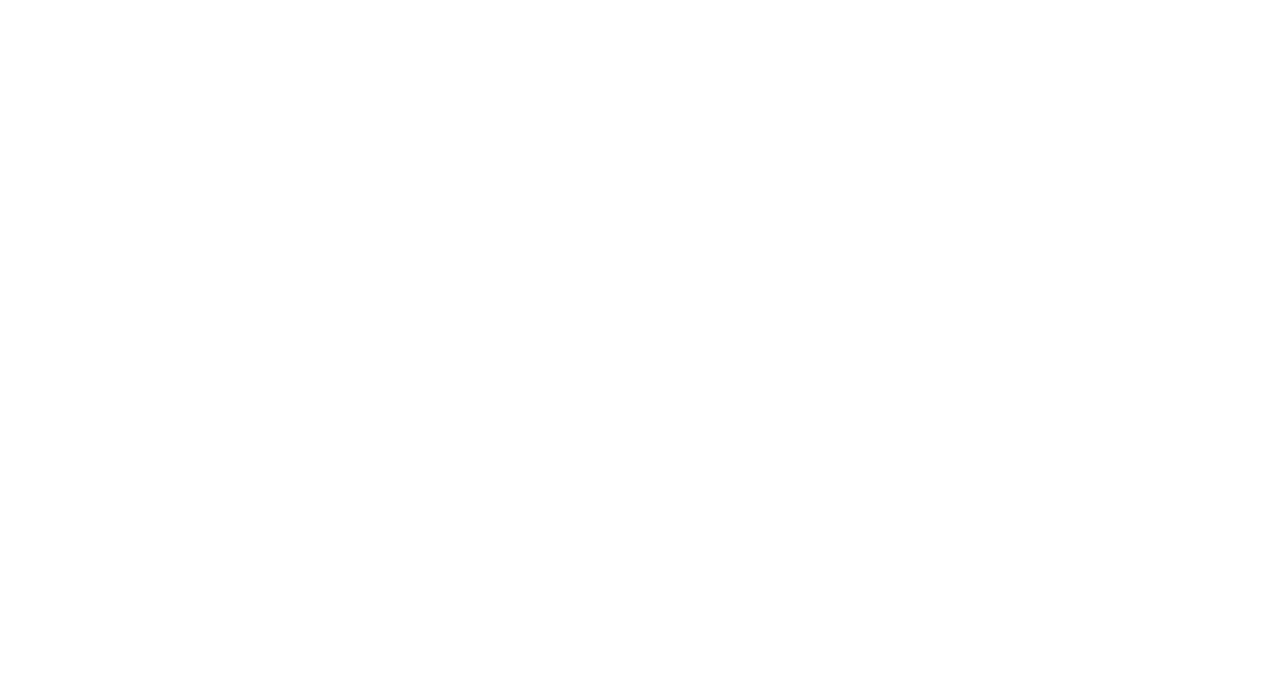click at bounding box center (250, 96355) 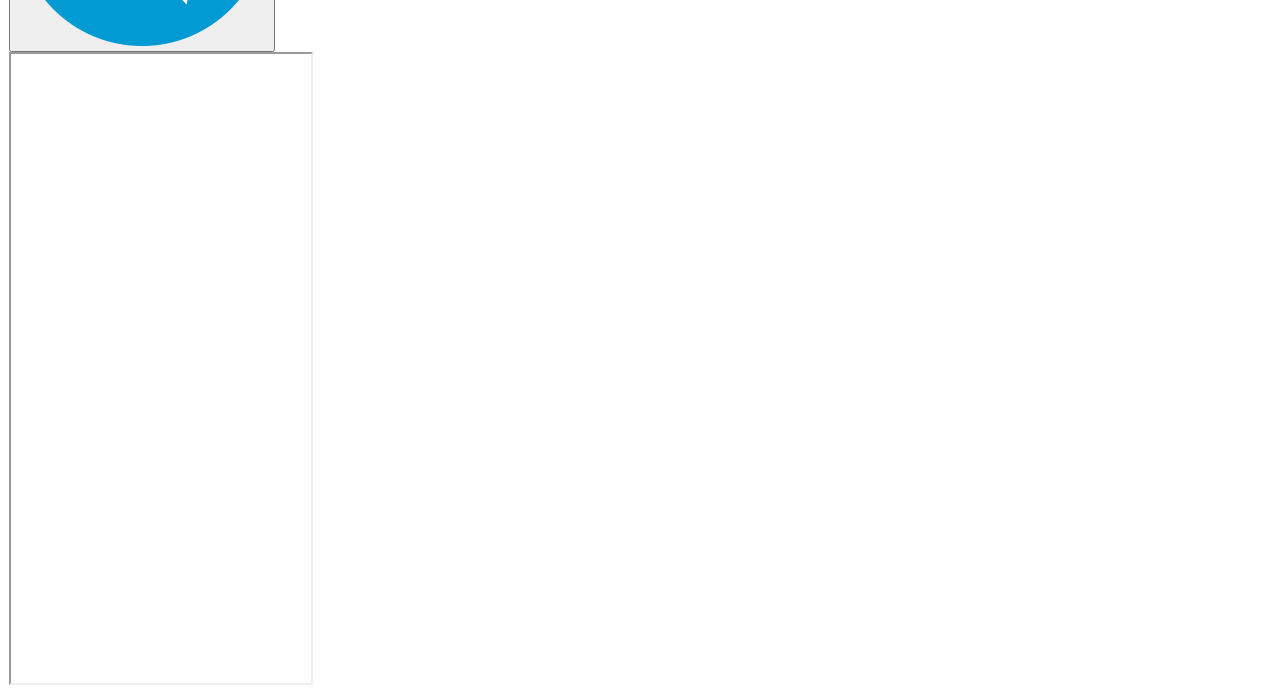 scroll, scrollTop: 0, scrollLeft: 0, axis: both 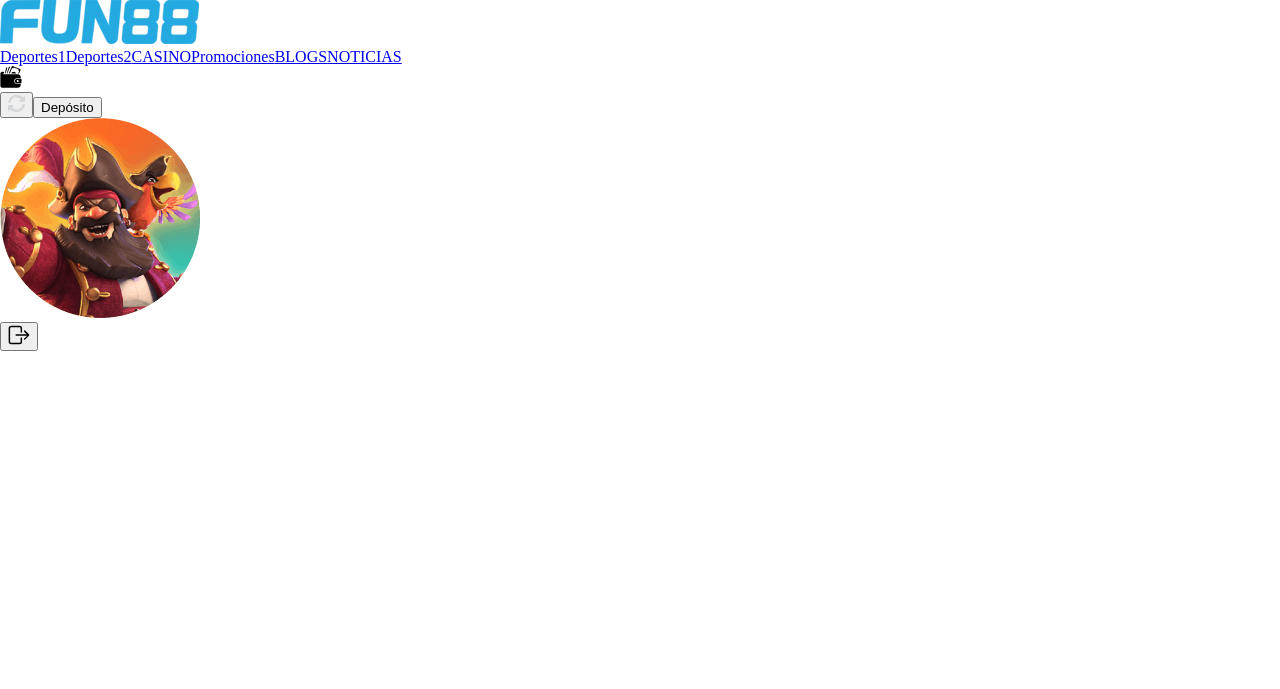 click at bounding box center (133, 1169) 